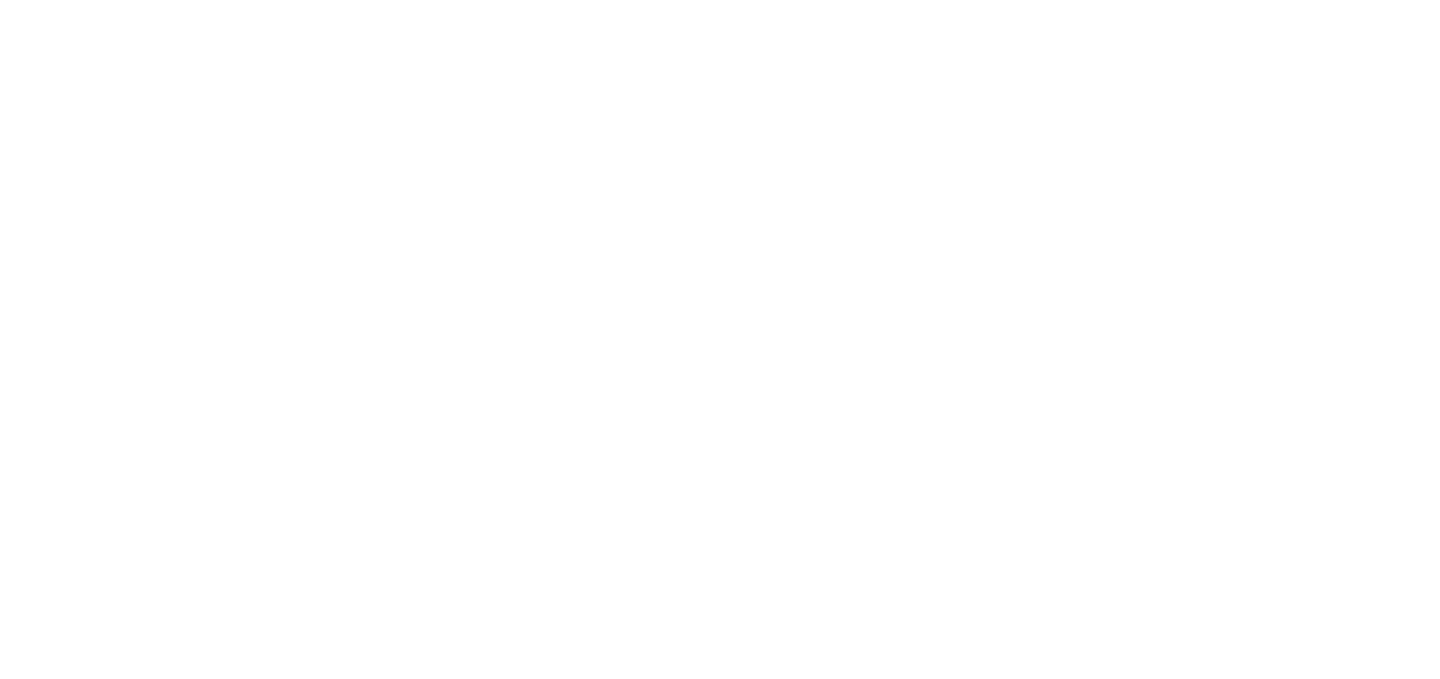 scroll, scrollTop: 0, scrollLeft: 0, axis: both 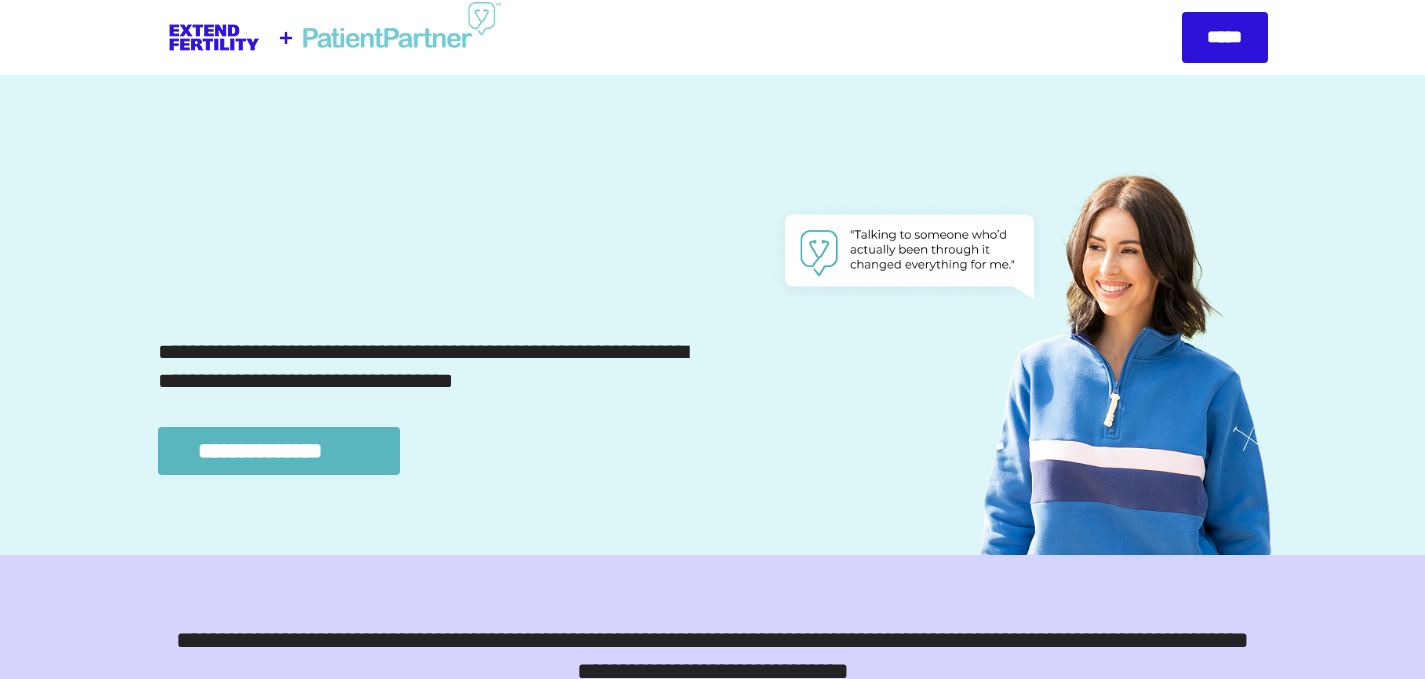 select on "**" 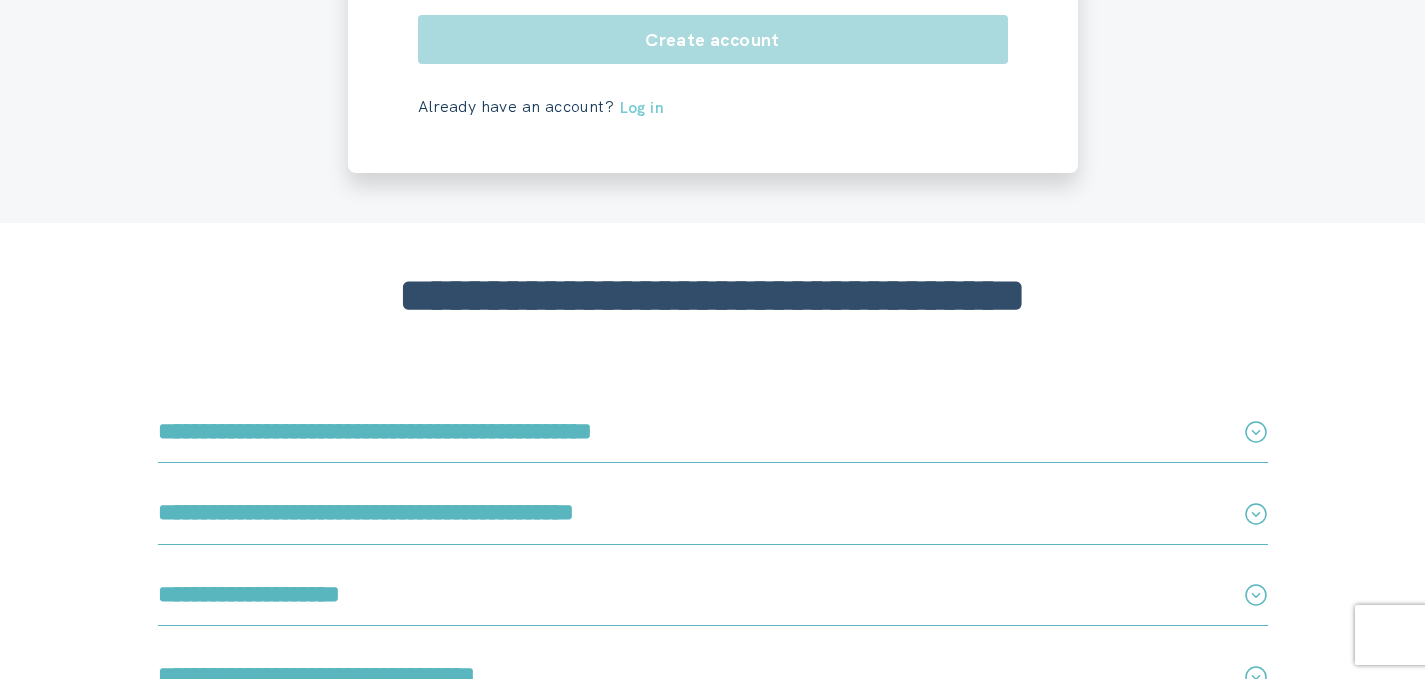 scroll, scrollTop: 3910, scrollLeft: 0, axis: vertical 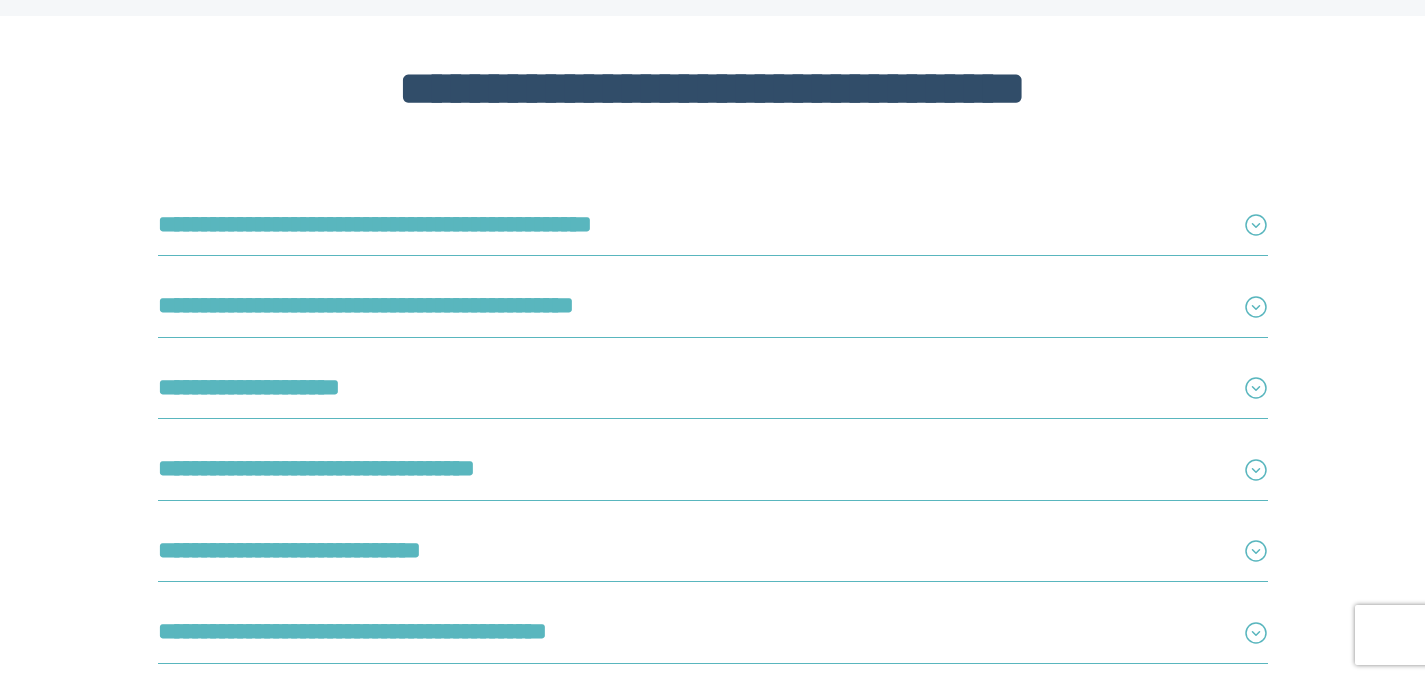 click on "**********" at bounding box center (665, 388) 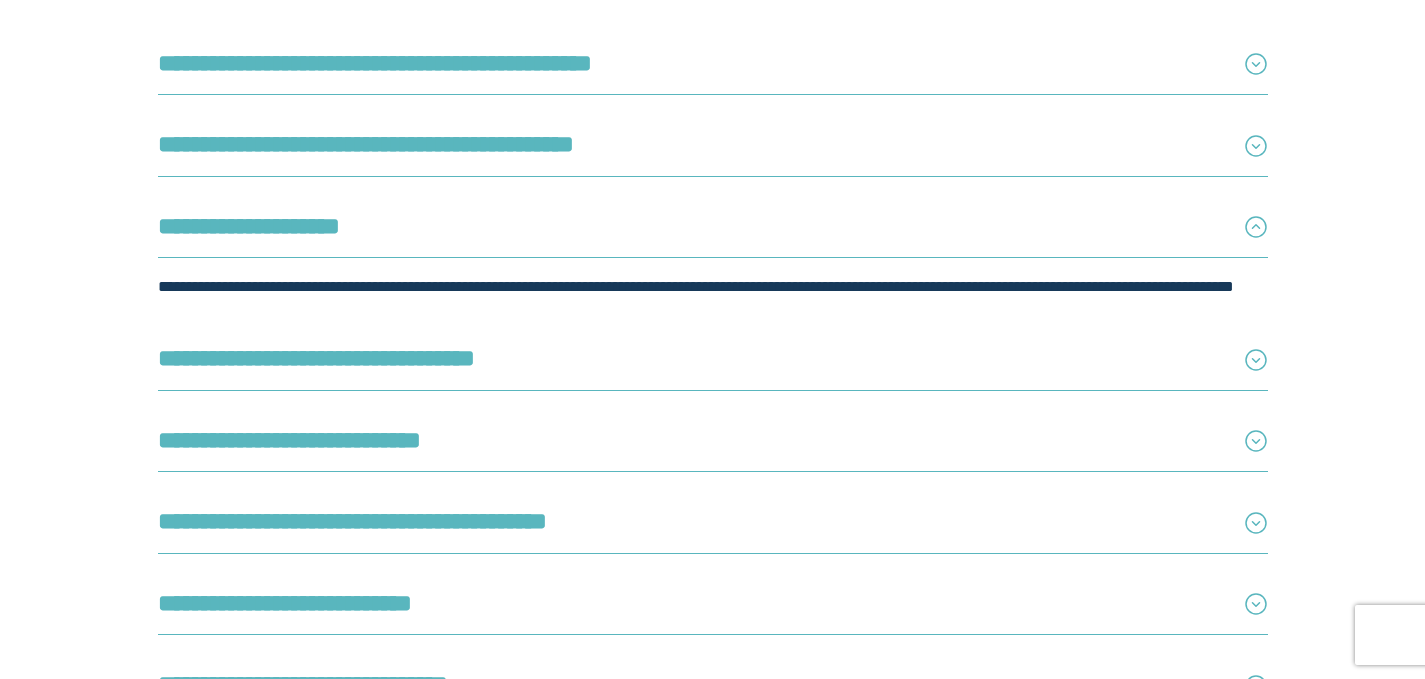 scroll, scrollTop: 4071, scrollLeft: 0, axis: vertical 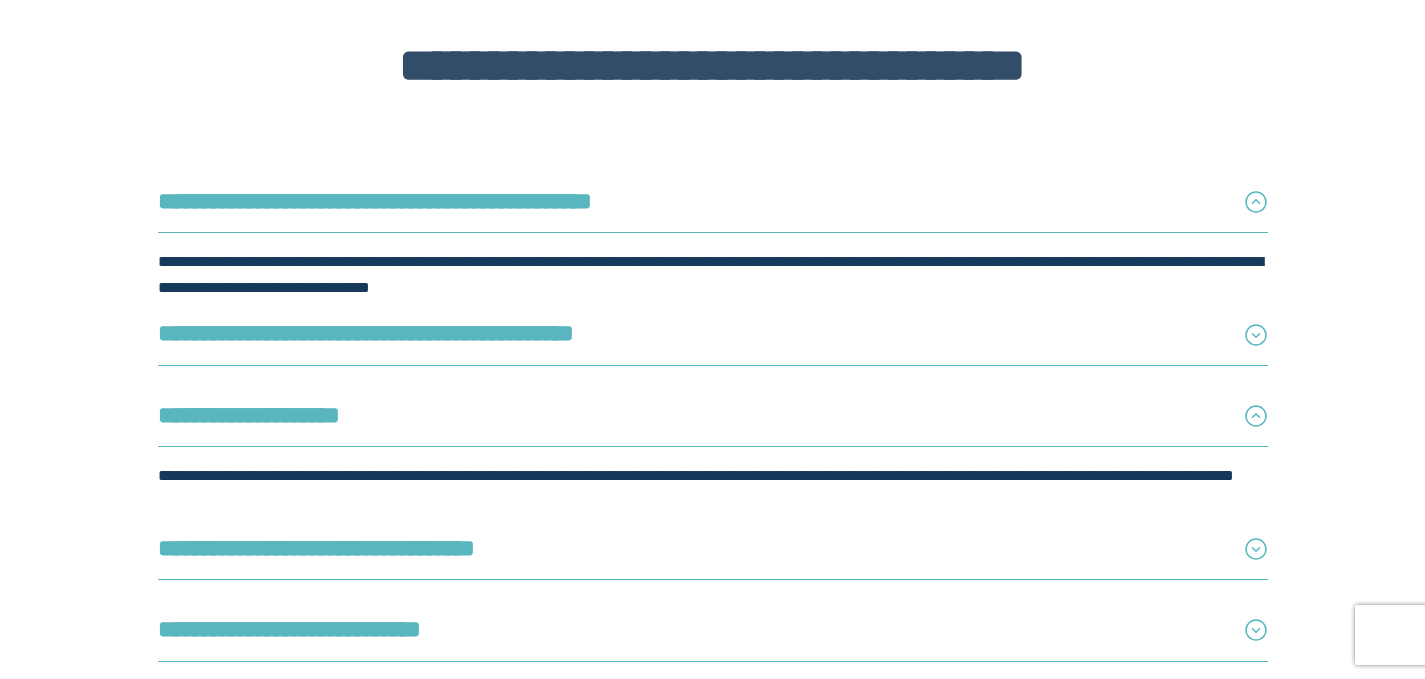click on "**********" at bounding box center [665, 334] 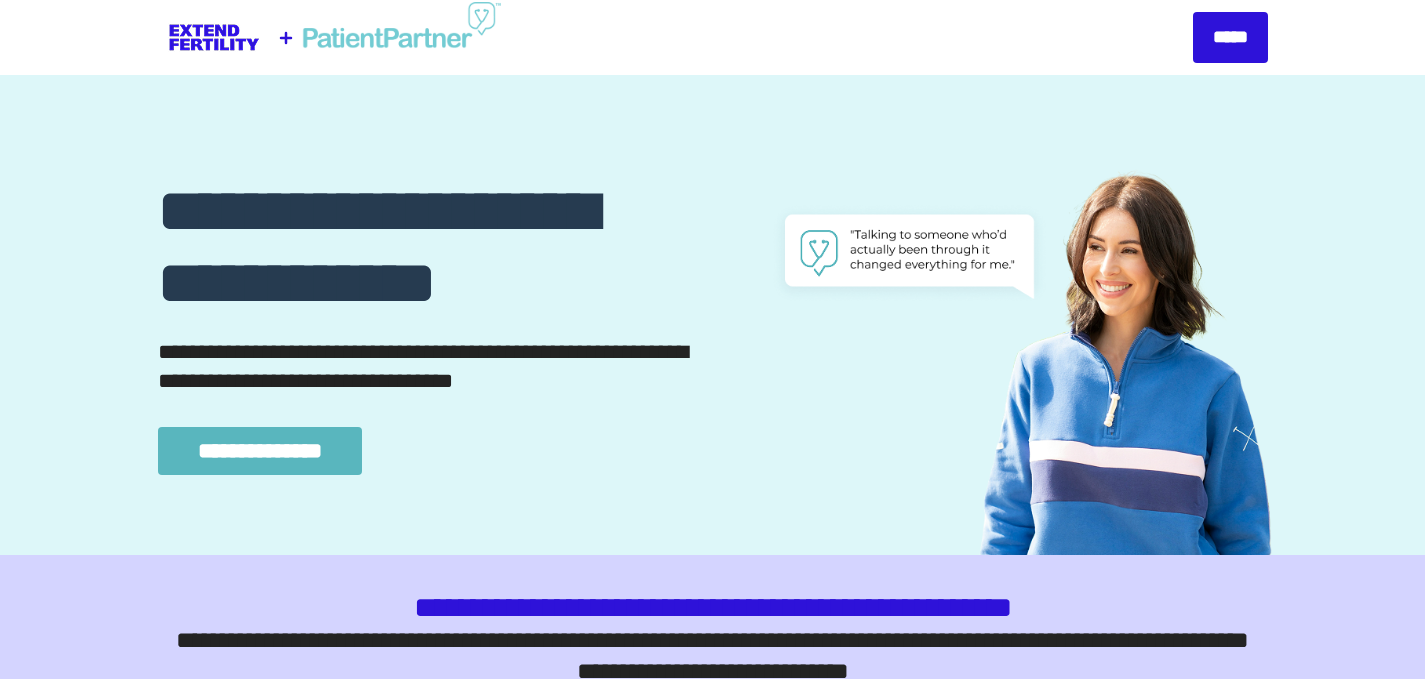 select on "**" 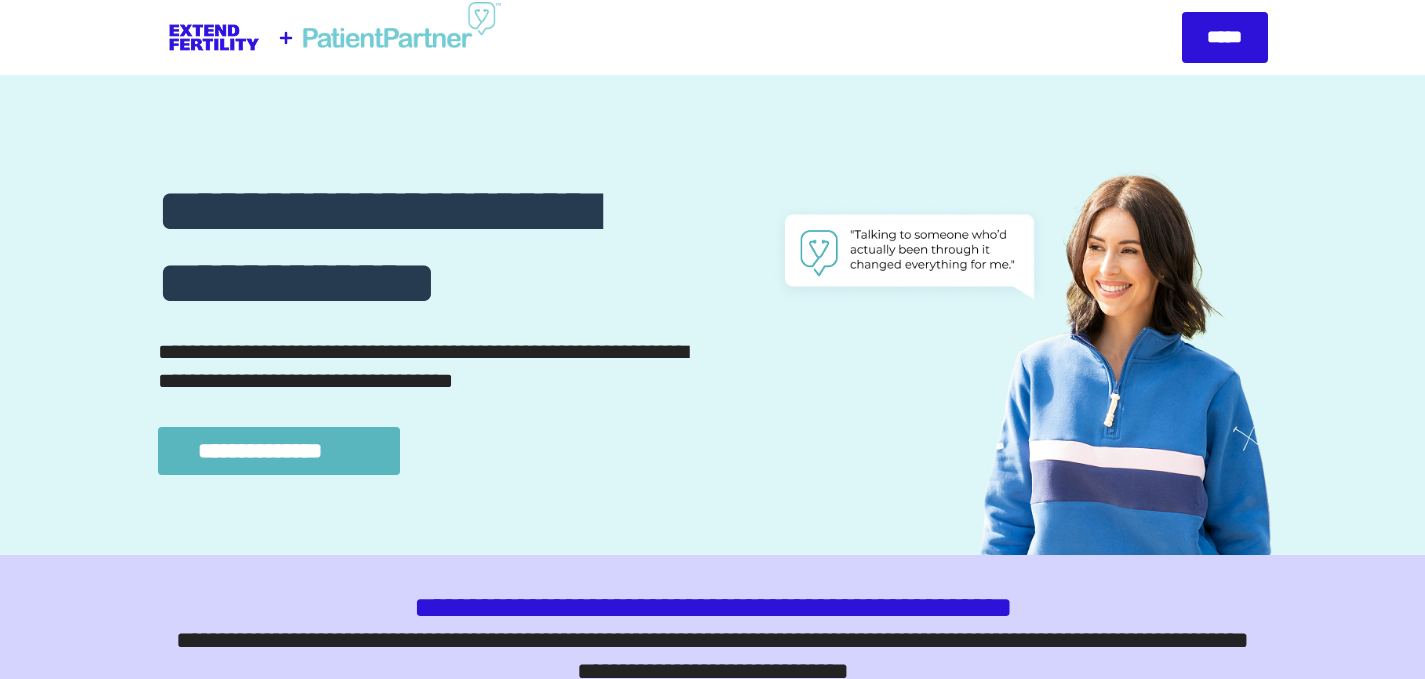 scroll, scrollTop: 3933, scrollLeft: 0, axis: vertical 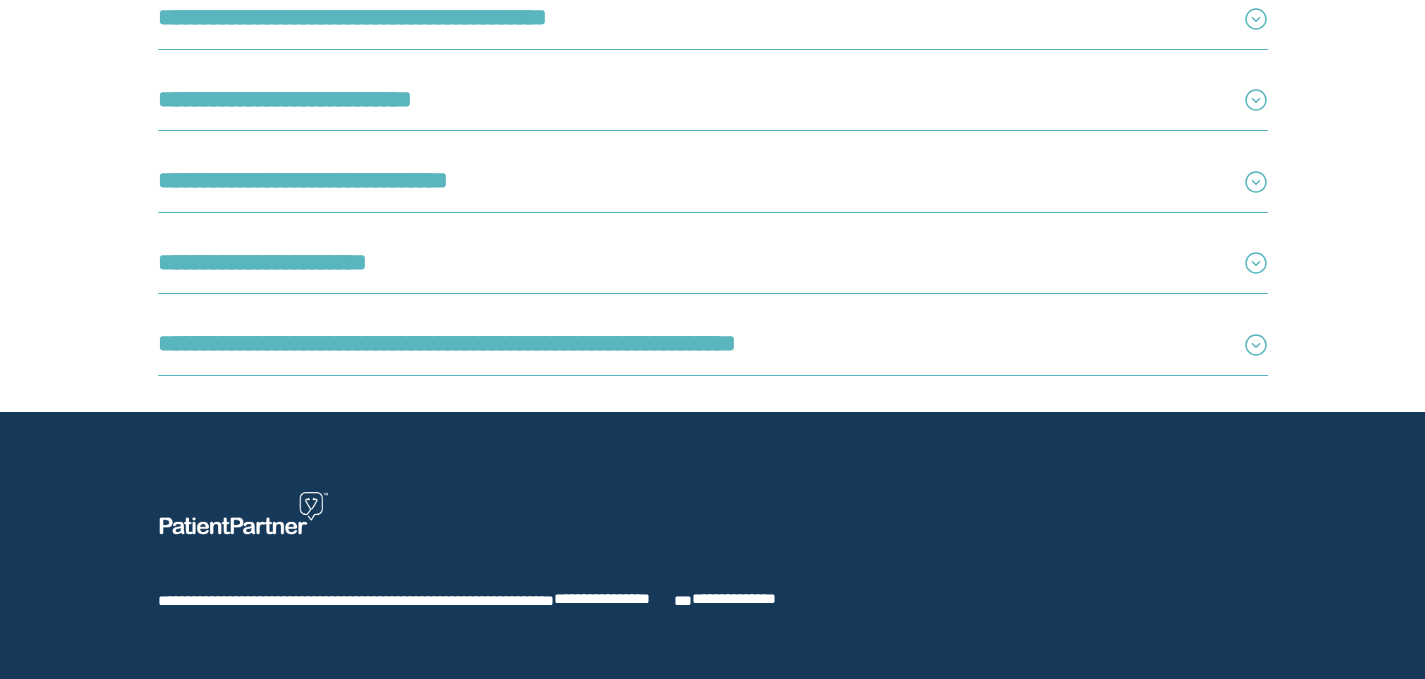 select on "**" 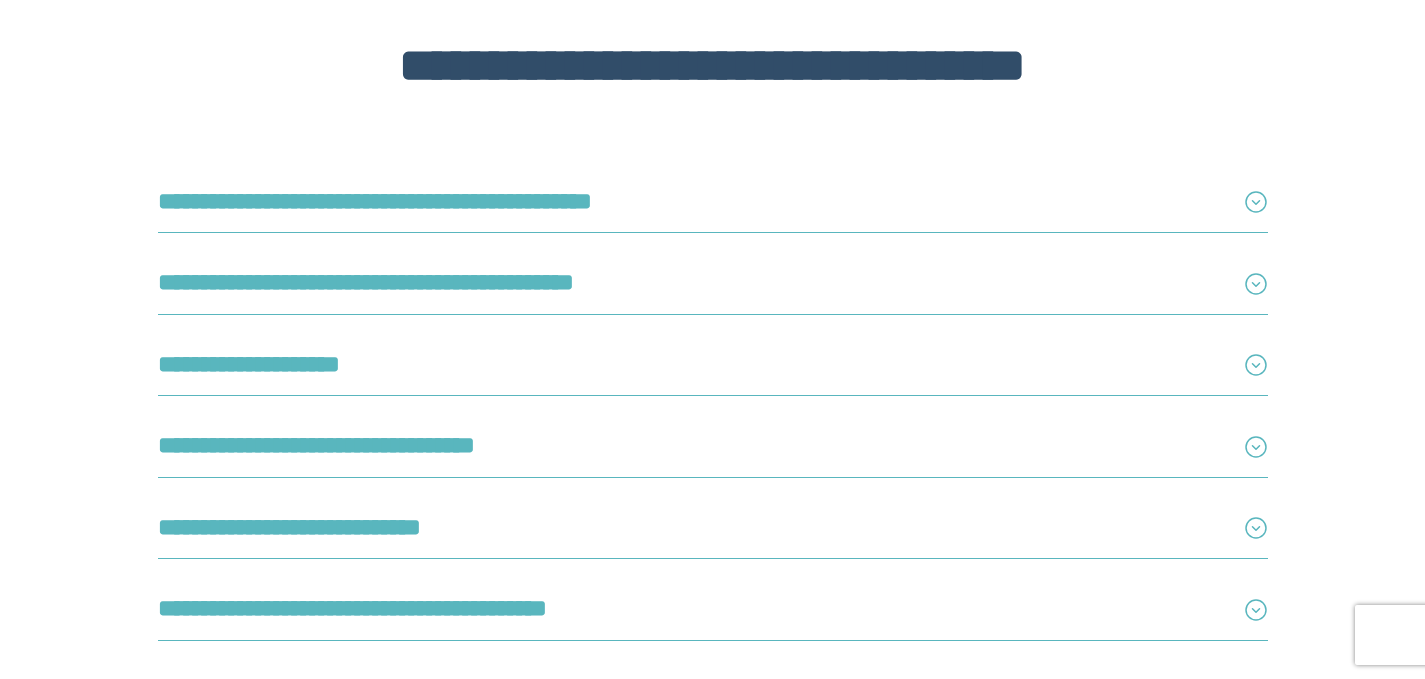 click on "**********" at bounding box center (665, 365) 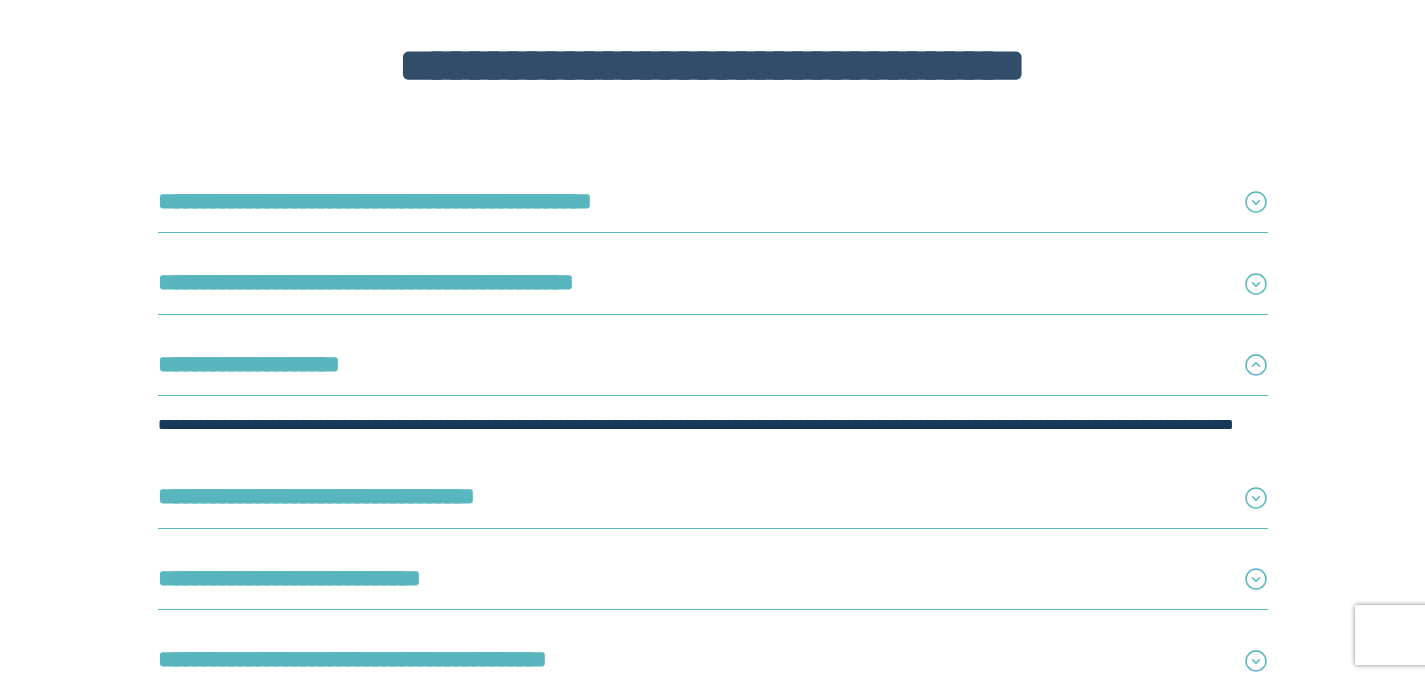 click on "**********" at bounding box center (665, 283) 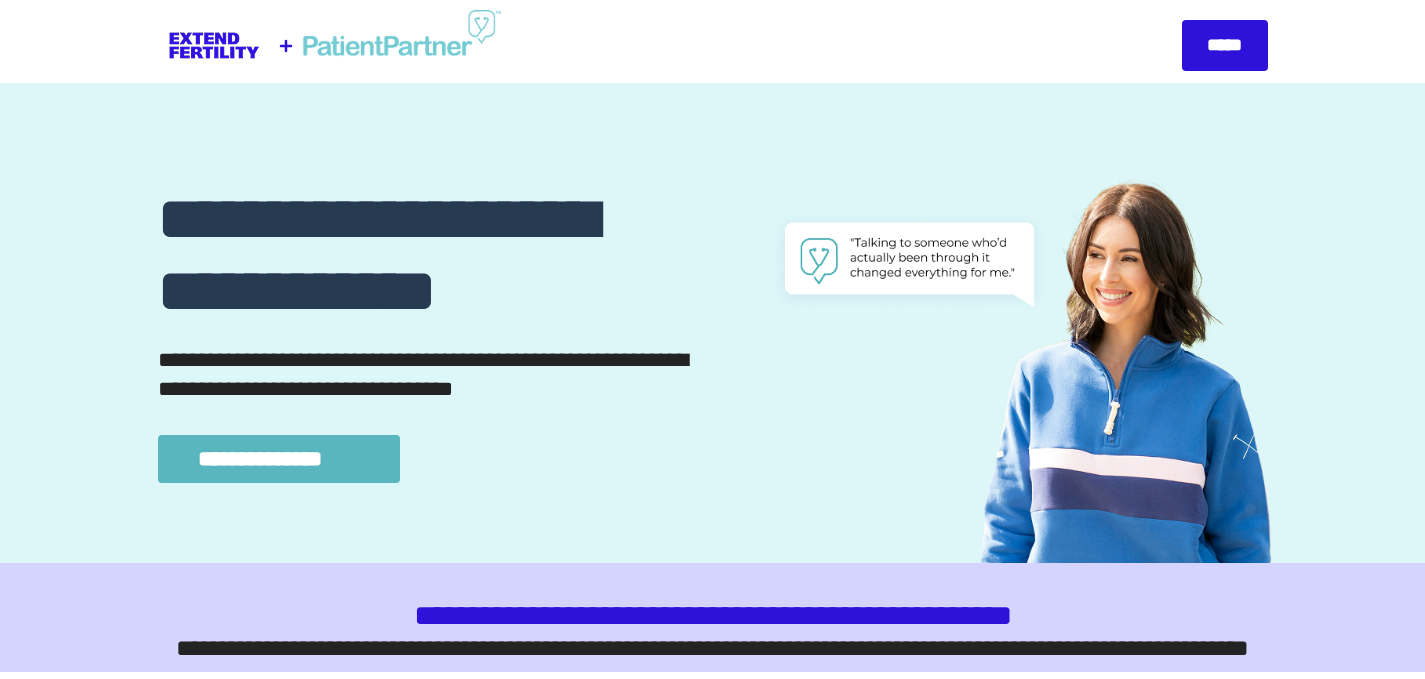 scroll, scrollTop: 3933, scrollLeft: 0, axis: vertical 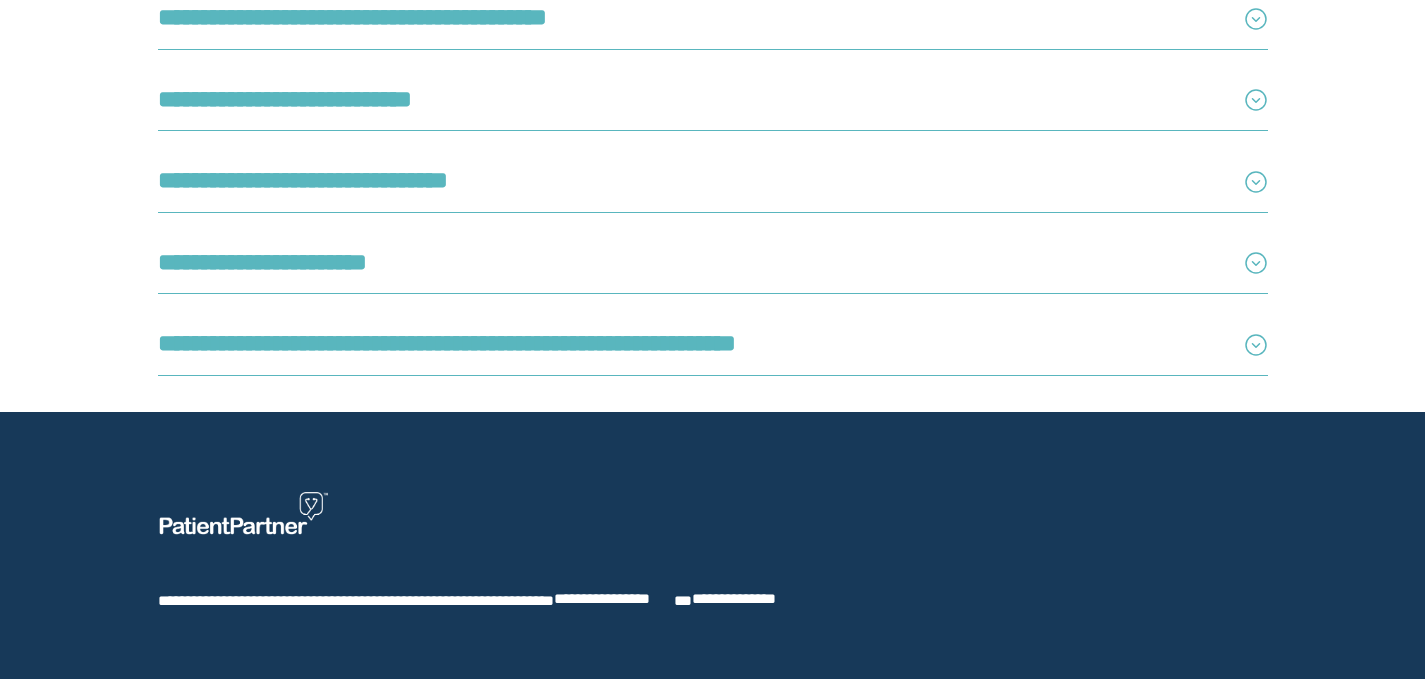 select on "**" 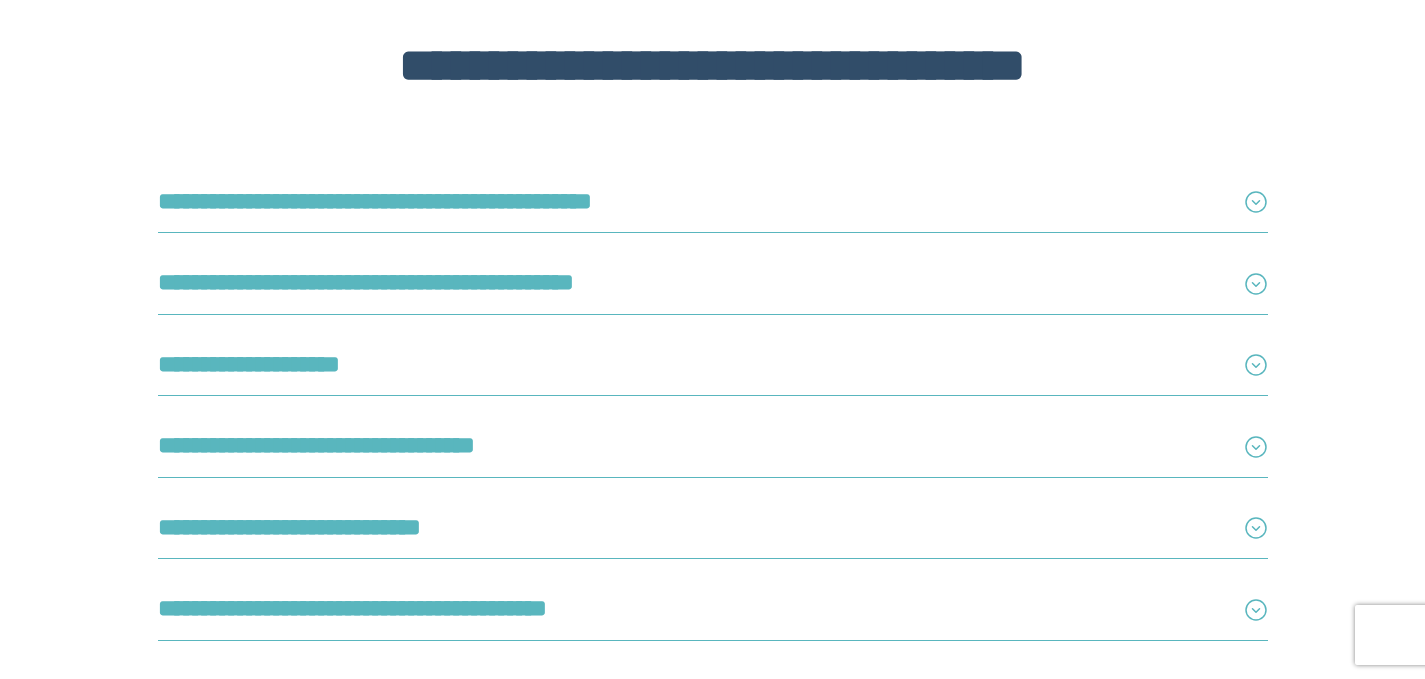 click on "**********" at bounding box center [713, 382] 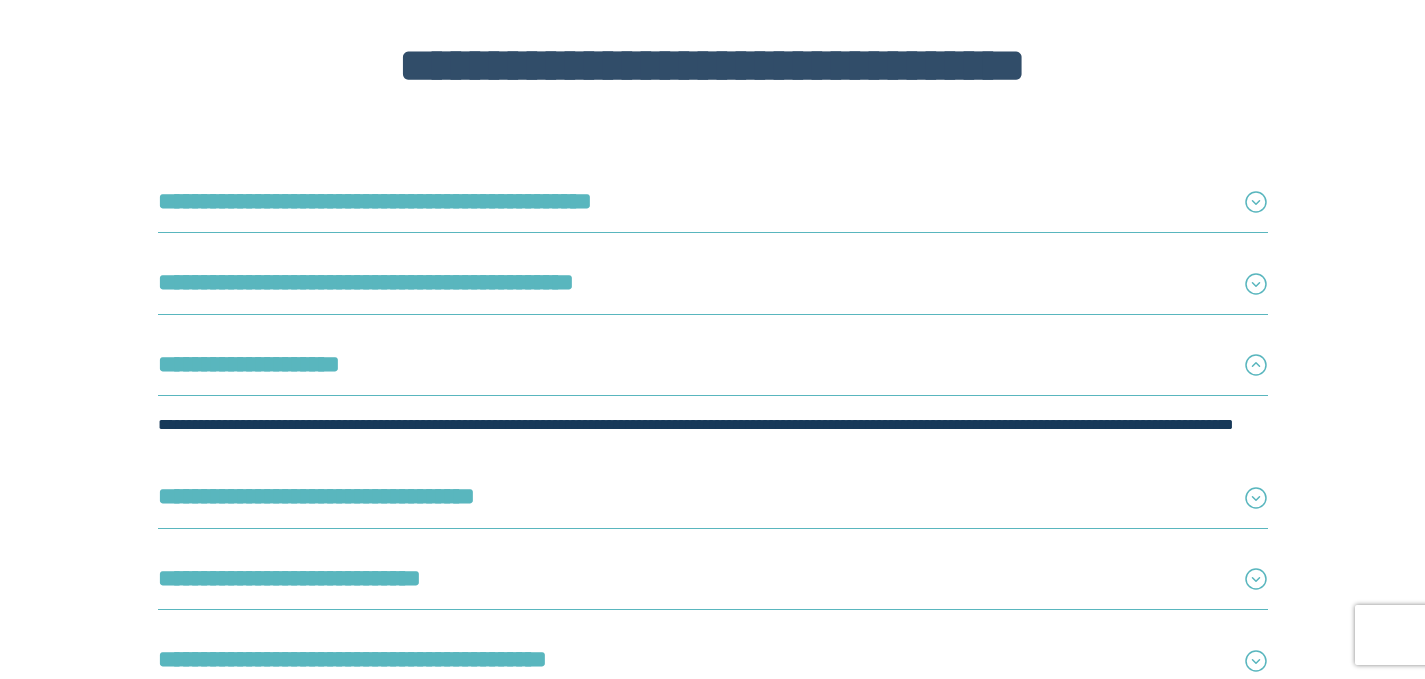 click on "**********" at bounding box center [712, -1412] 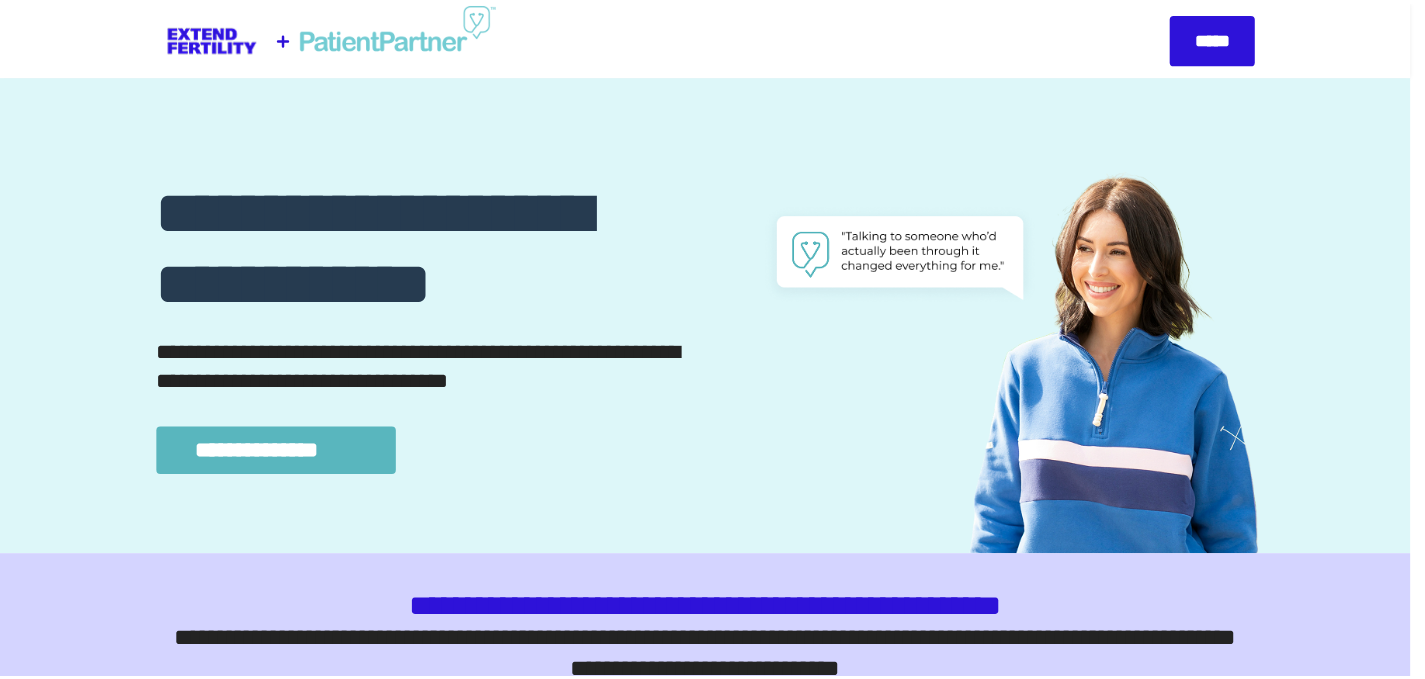 scroll, scrollTop: 3933, scrollLeft: 0, axis: vertical 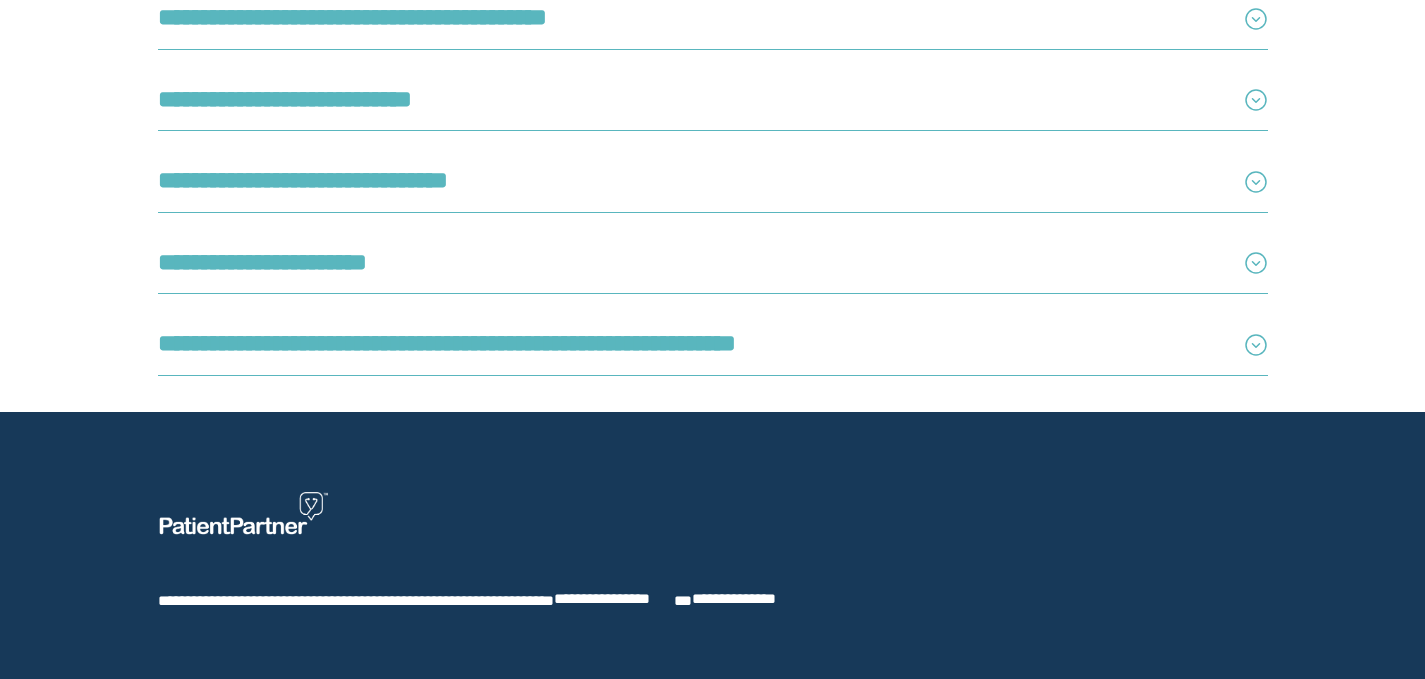 select on "**" 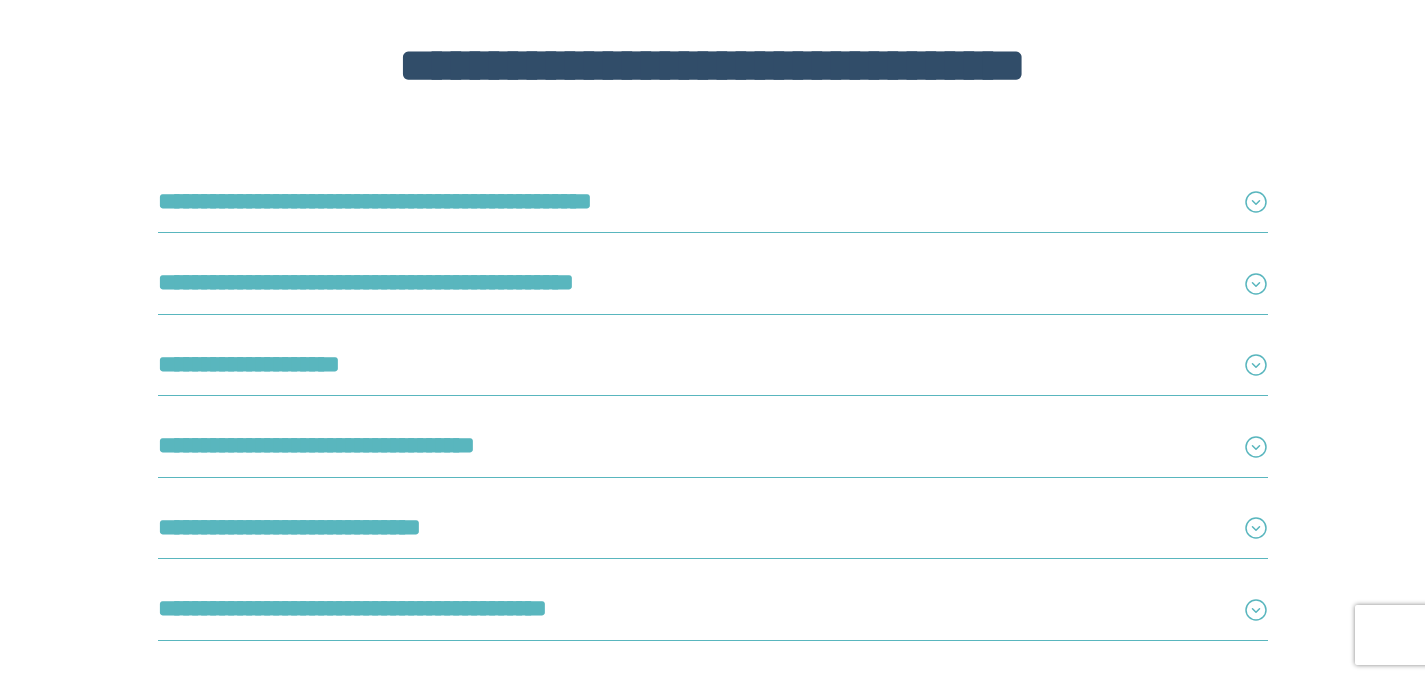 click on "**********" at bounding box center [665, 365] 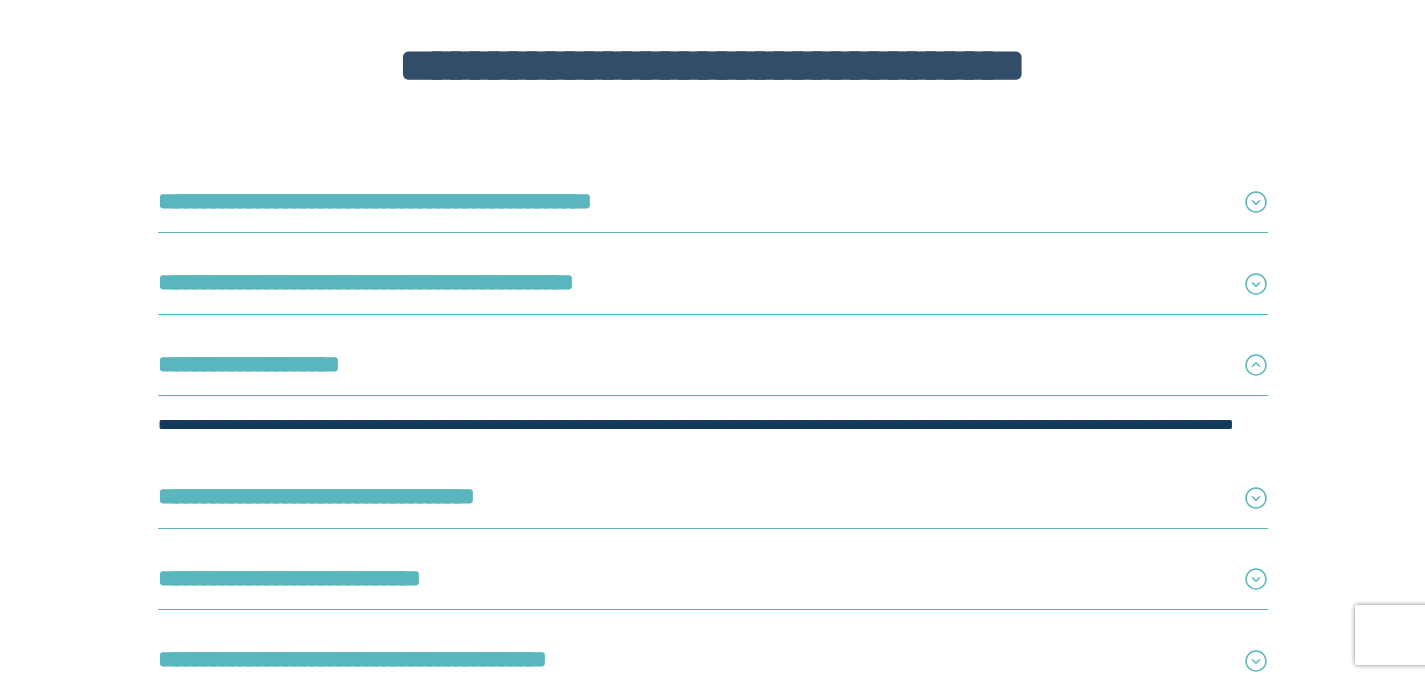 click on "**********" at bounding box center (665, 283) 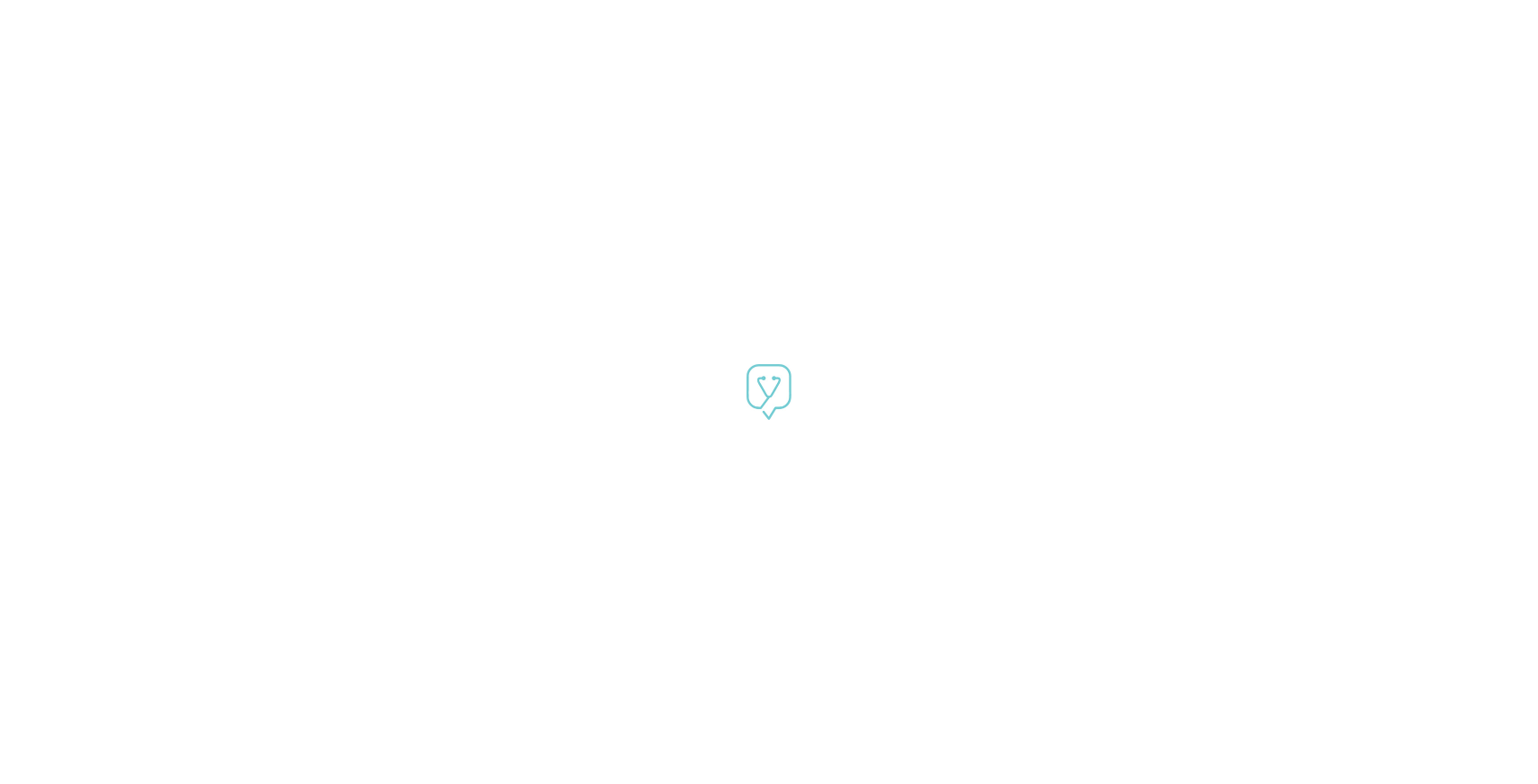 scroll, scrollTop: 0, scrollLeft: 0, axis: both 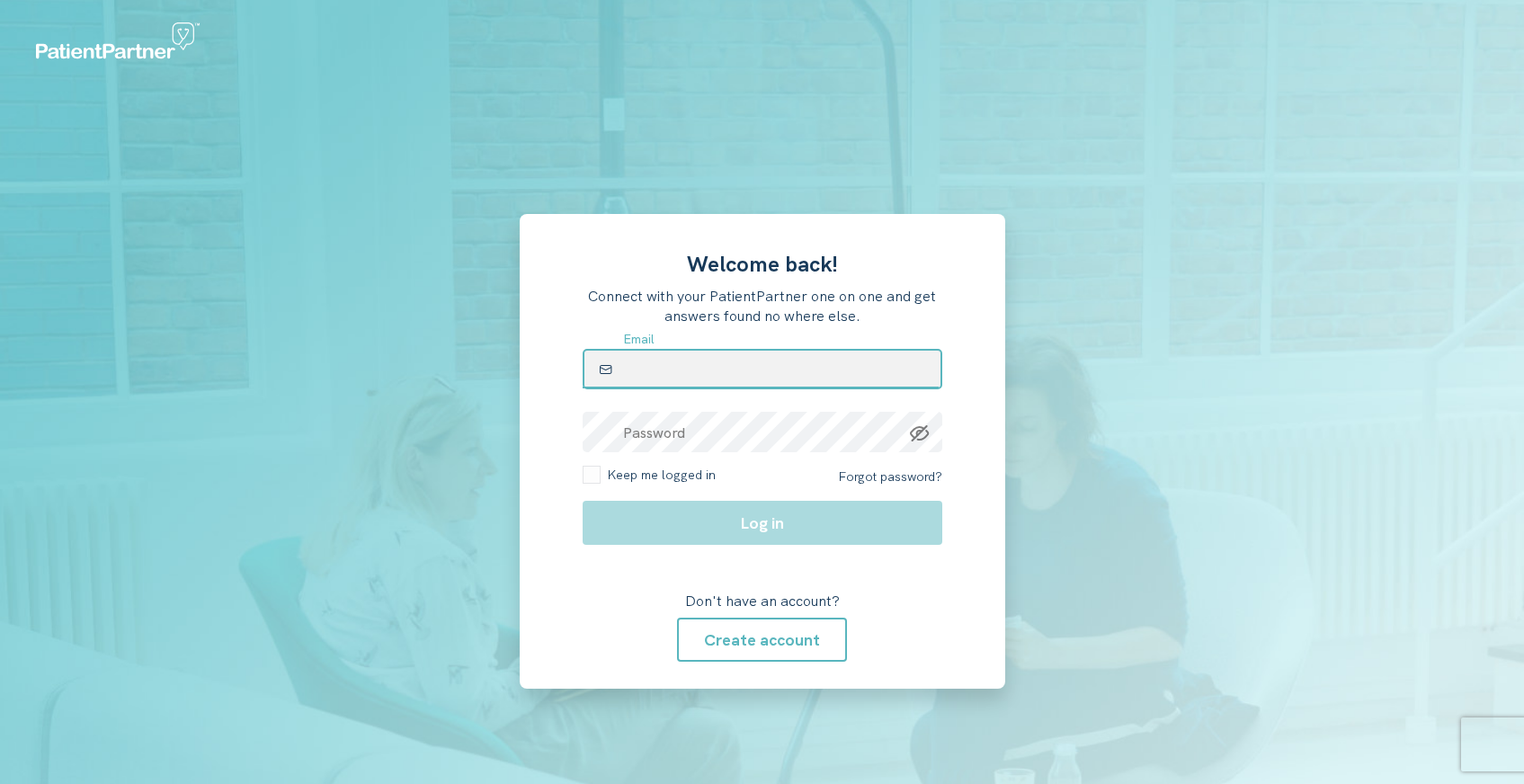 click at bounding box center (762, 369) 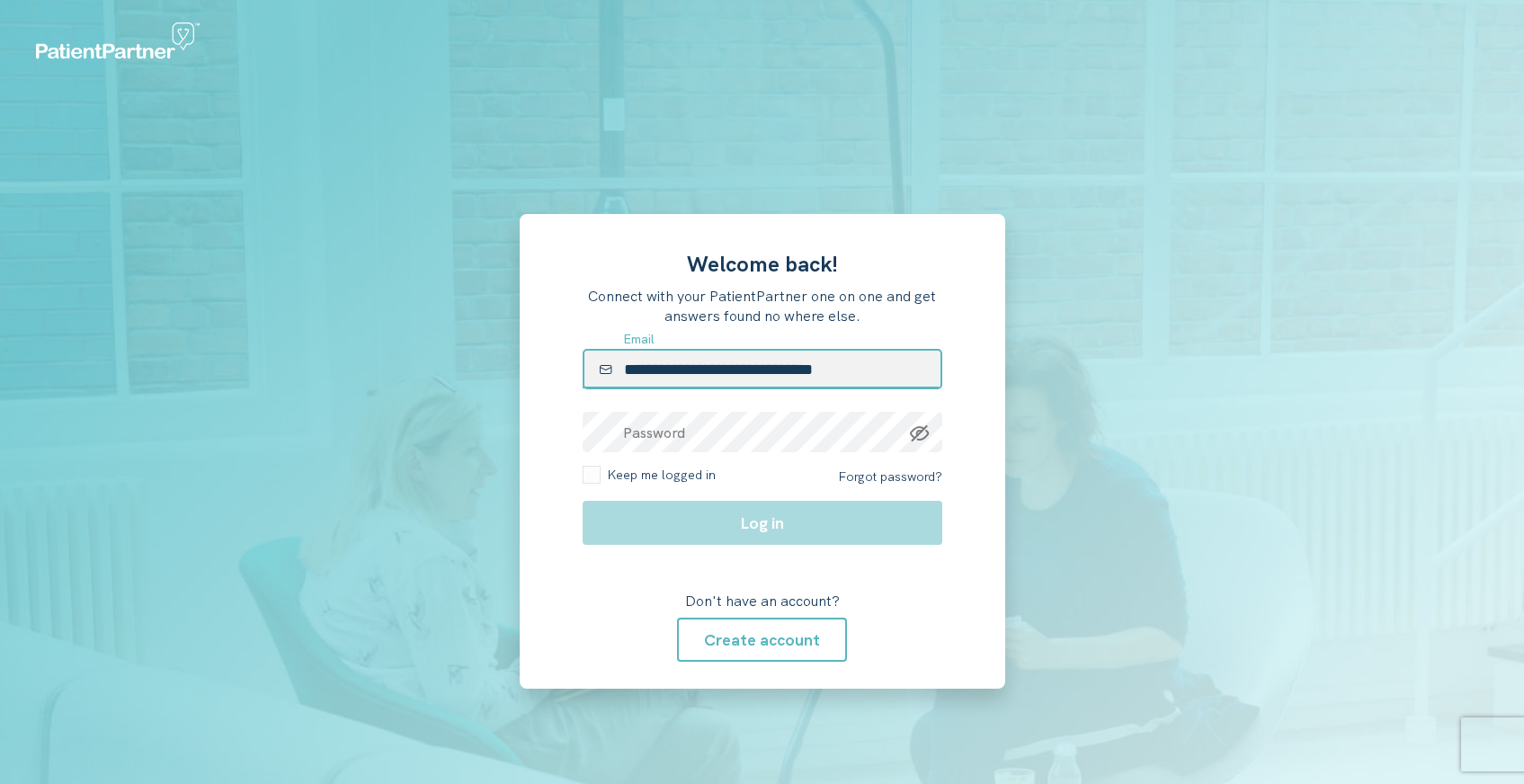 type on "**********" 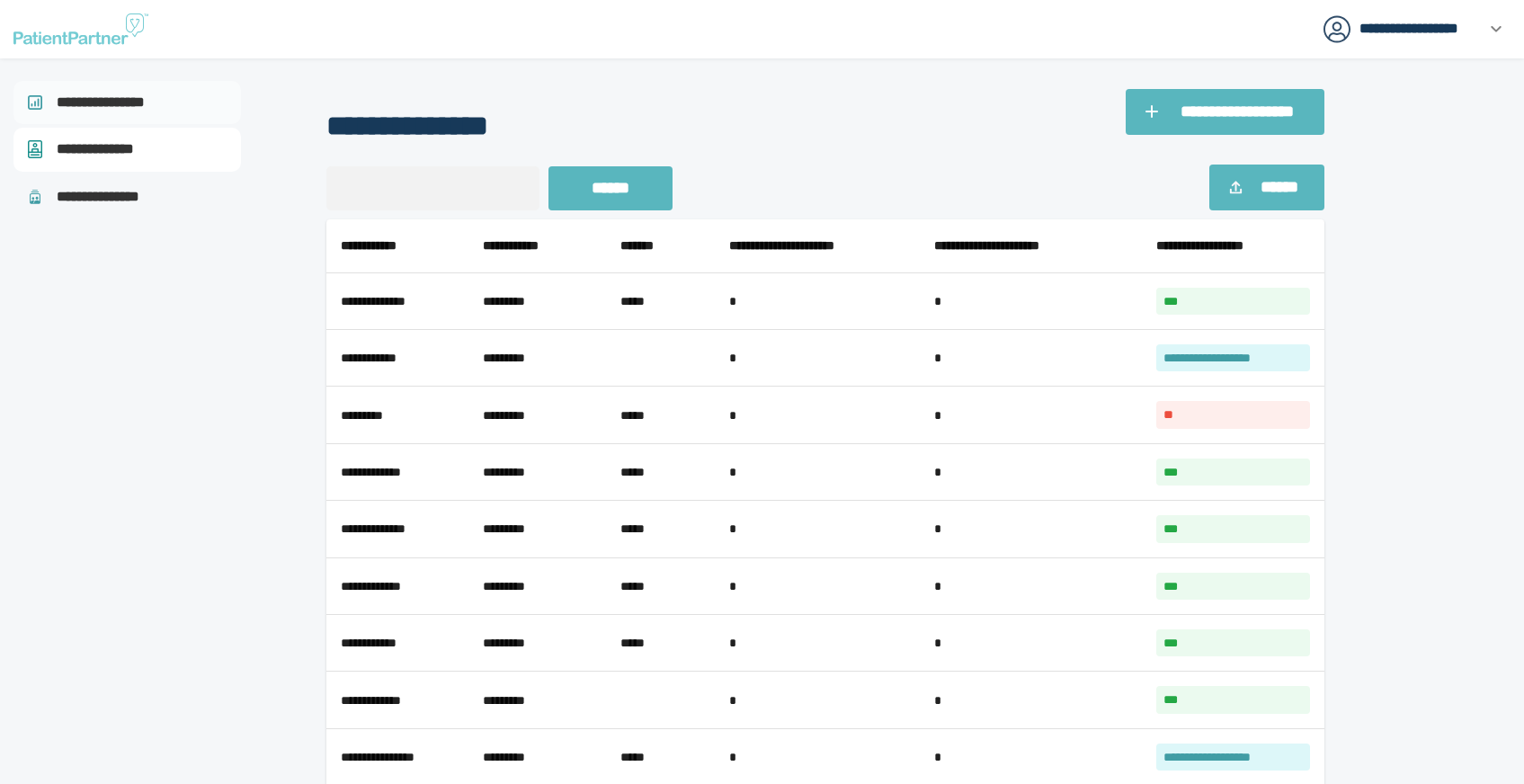 click on "**********" at bounding box center (109, 102) 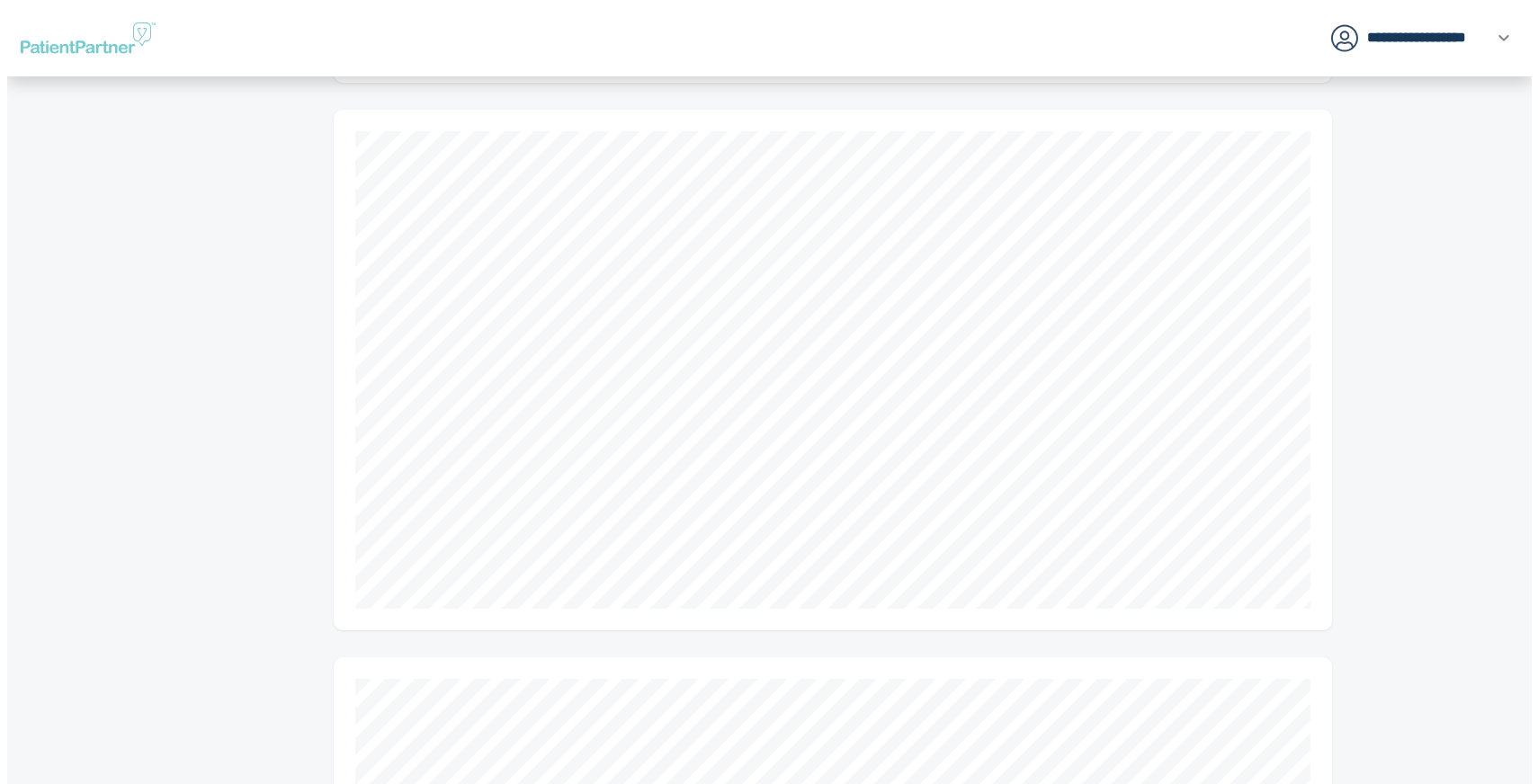 scroll, scrollTop: 803, scrollLeft: 0, axis: vertical 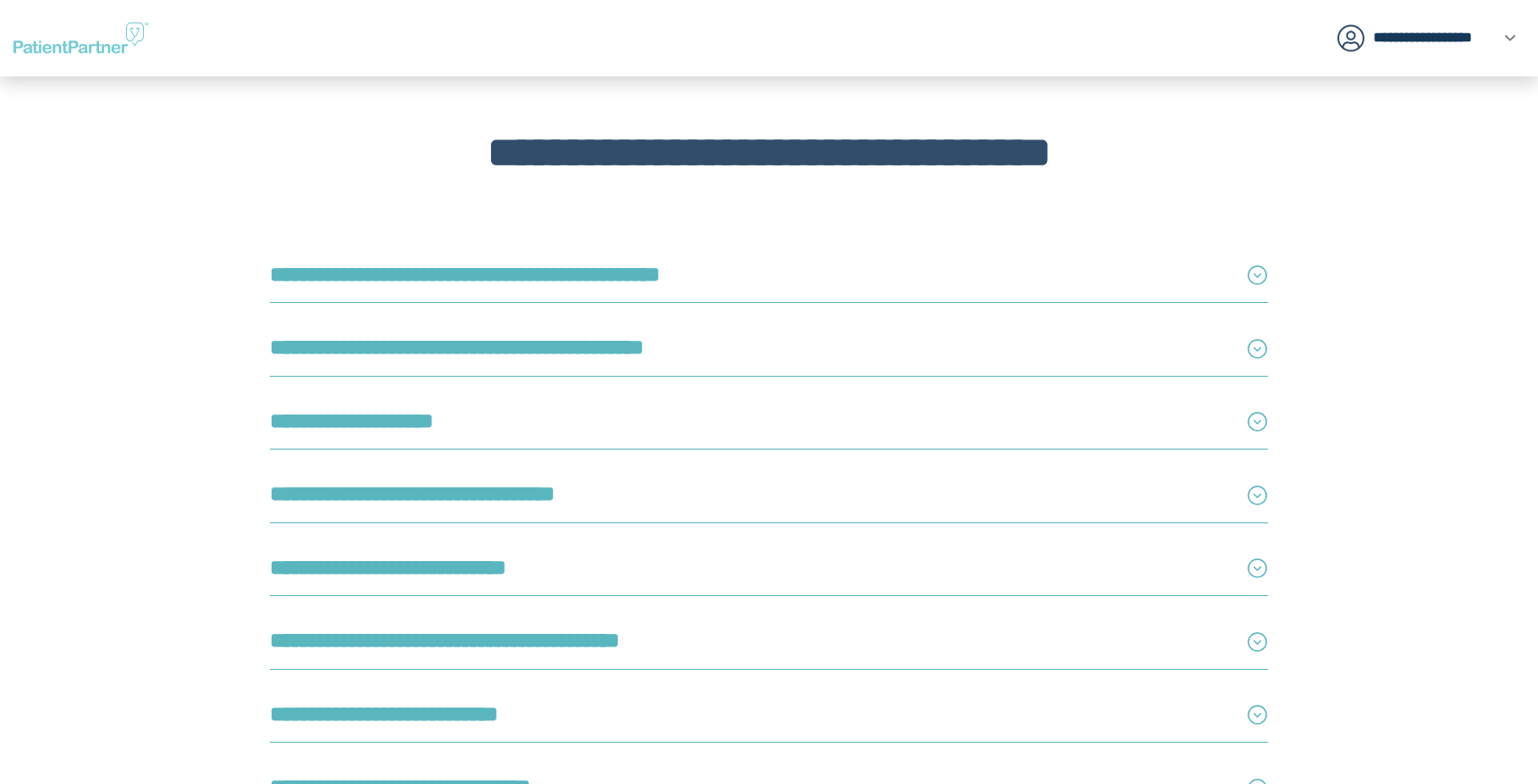 click on "**********" at bounding box center (726, 275) 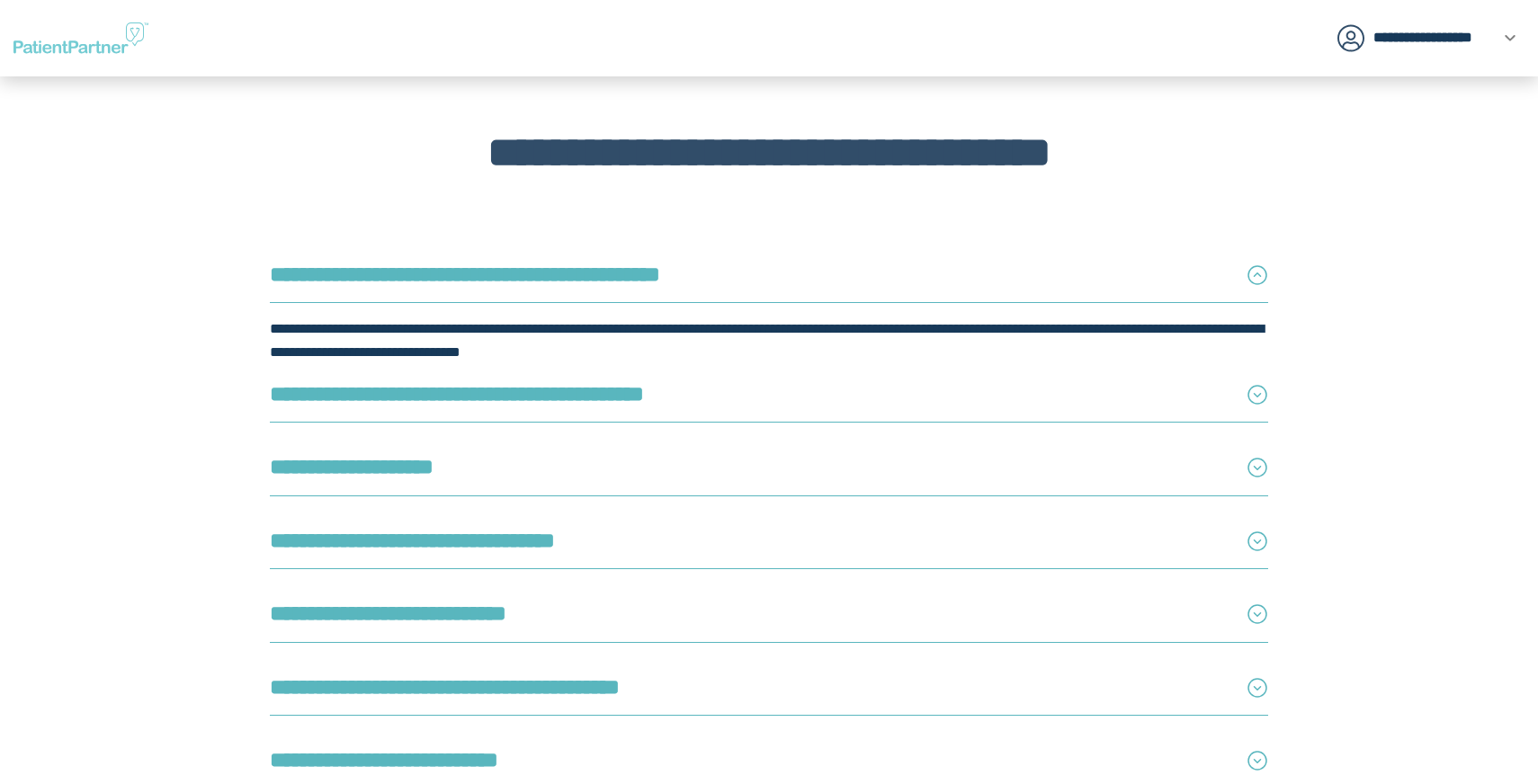 click on "**********" at bounding box center (769, -762) 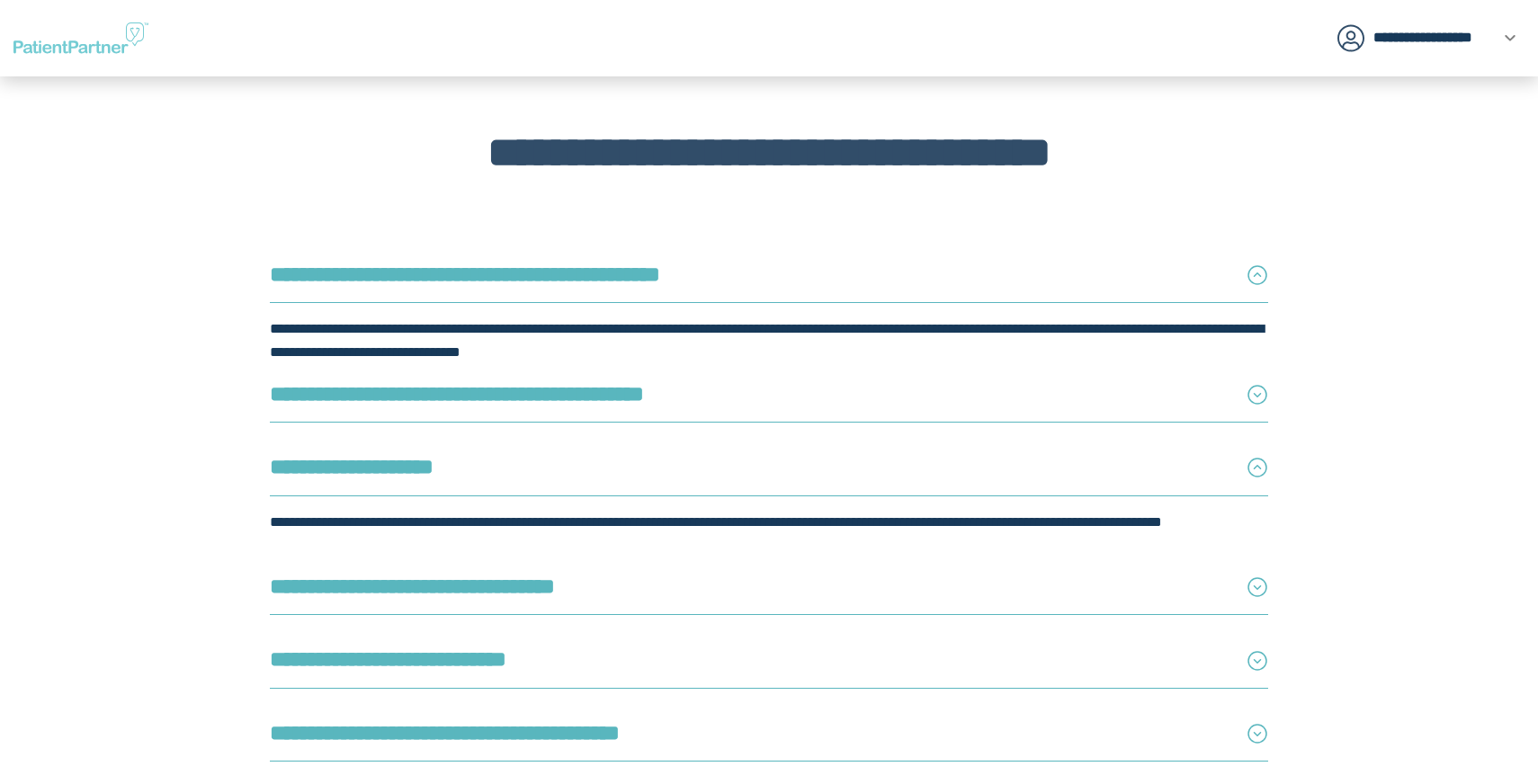 click on "**********" at bounding box center (726, 395) 